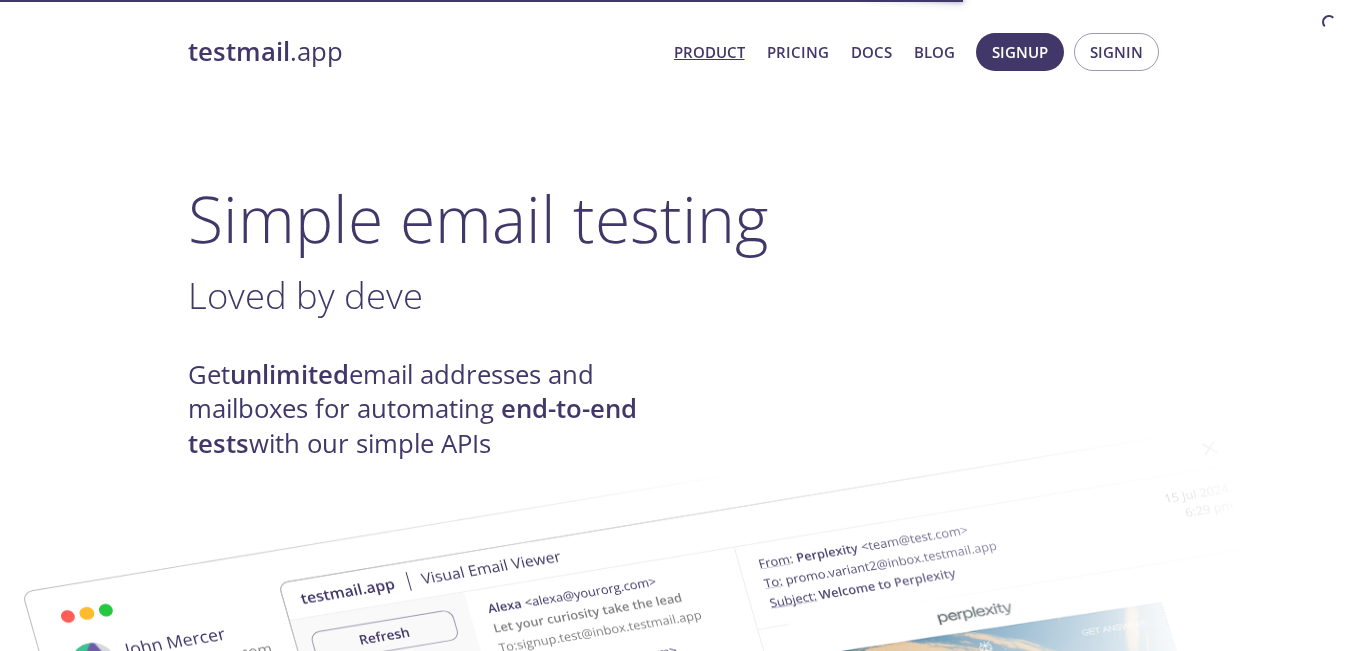 scroll, scrollTop: 0, scrollLeft: 0, axis: both 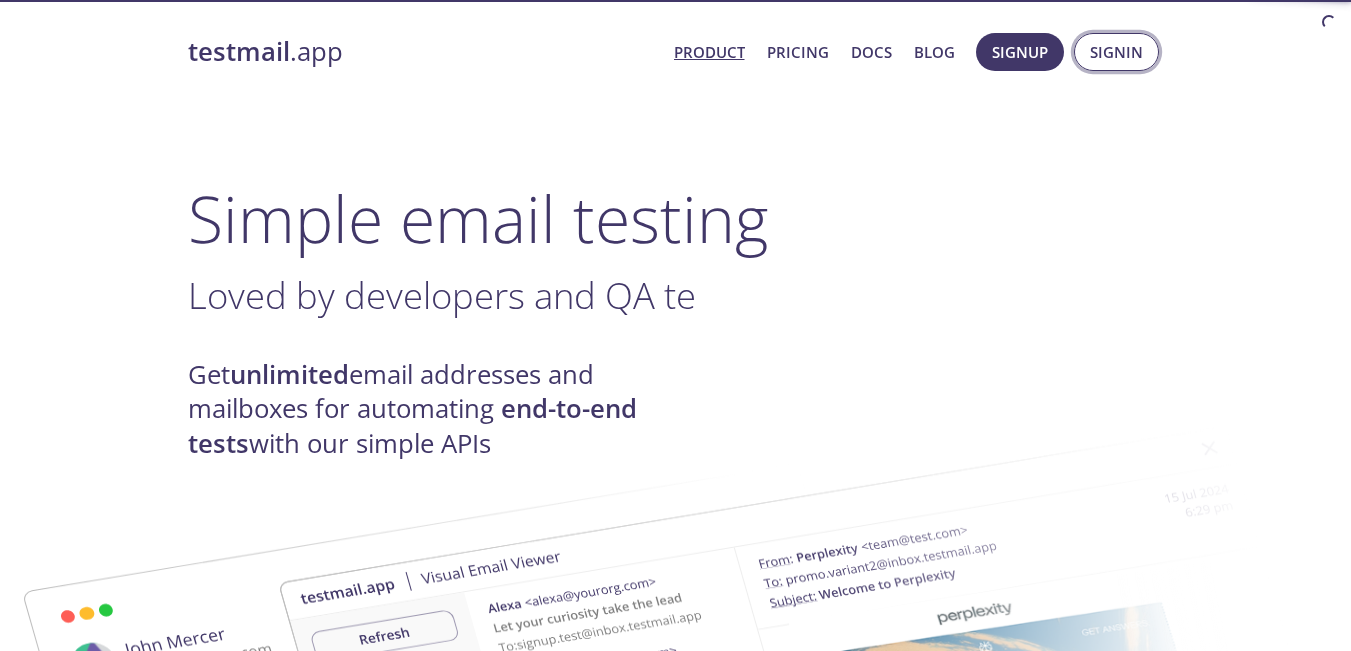 click on "Signin" at bounding box center (1116, 52) 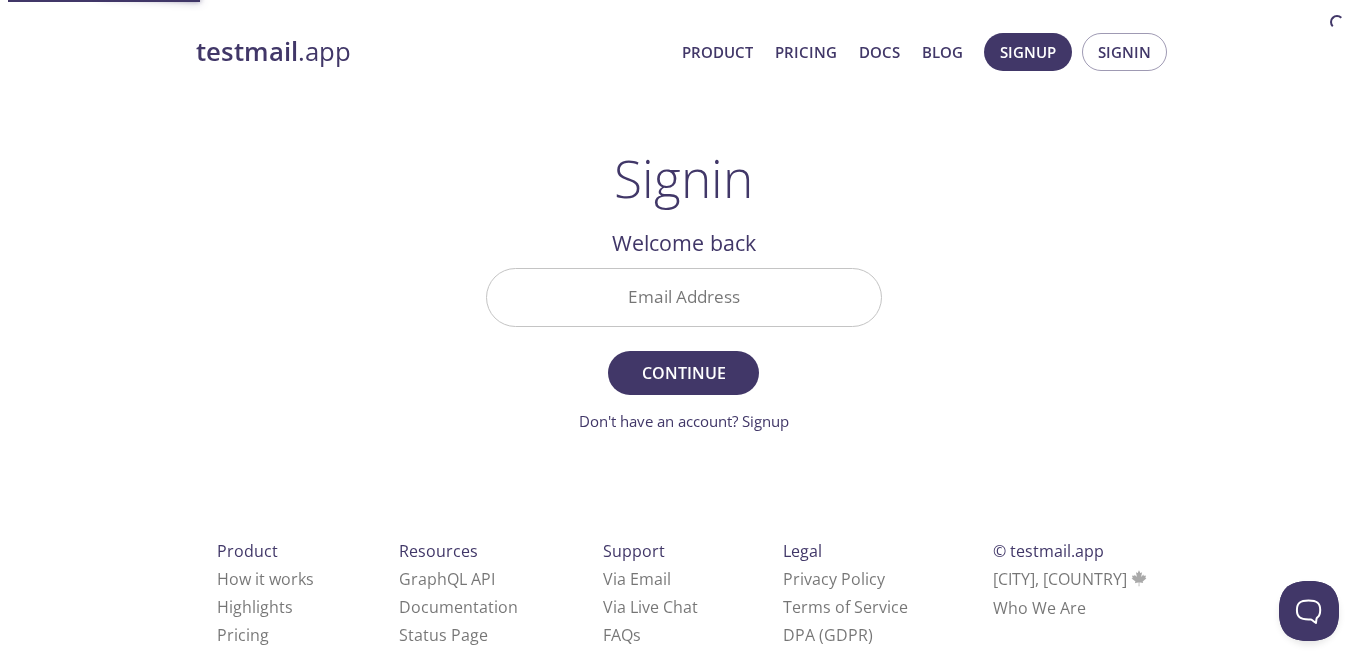 scroll, scrollTop: 0, scrollLeft: 0, axis: both 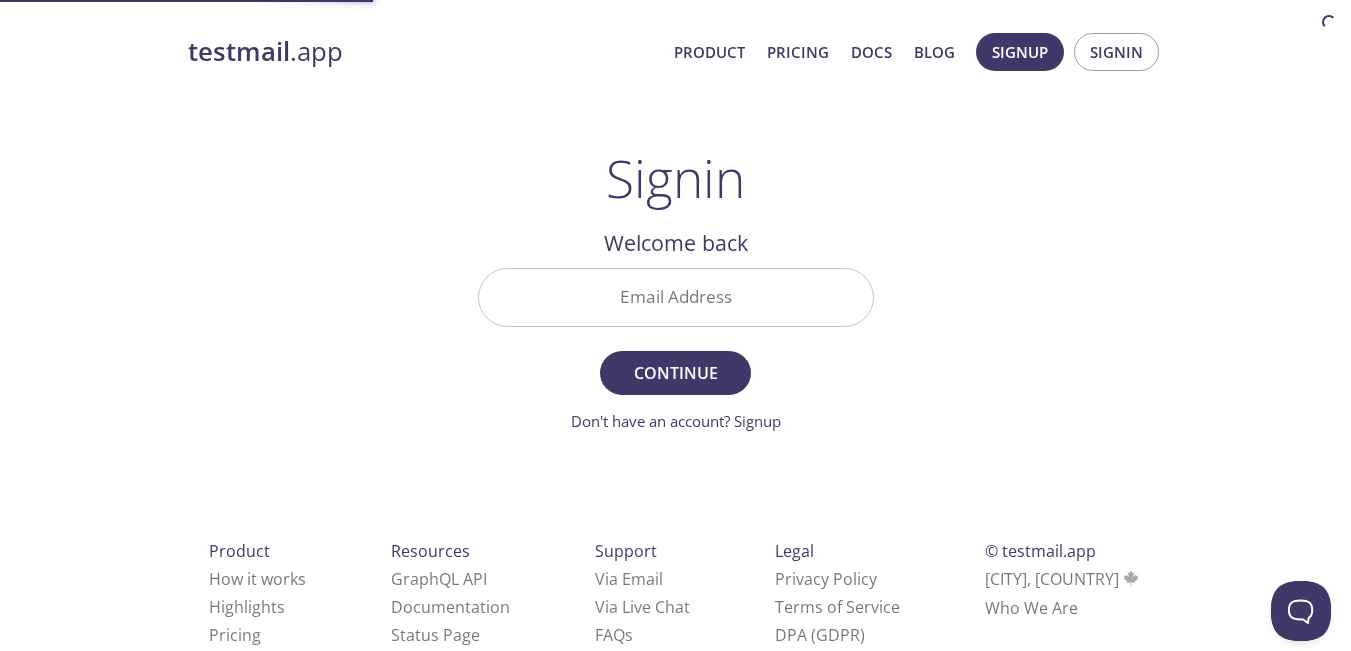 click on "Email Address" at bounding box center [676, 297] 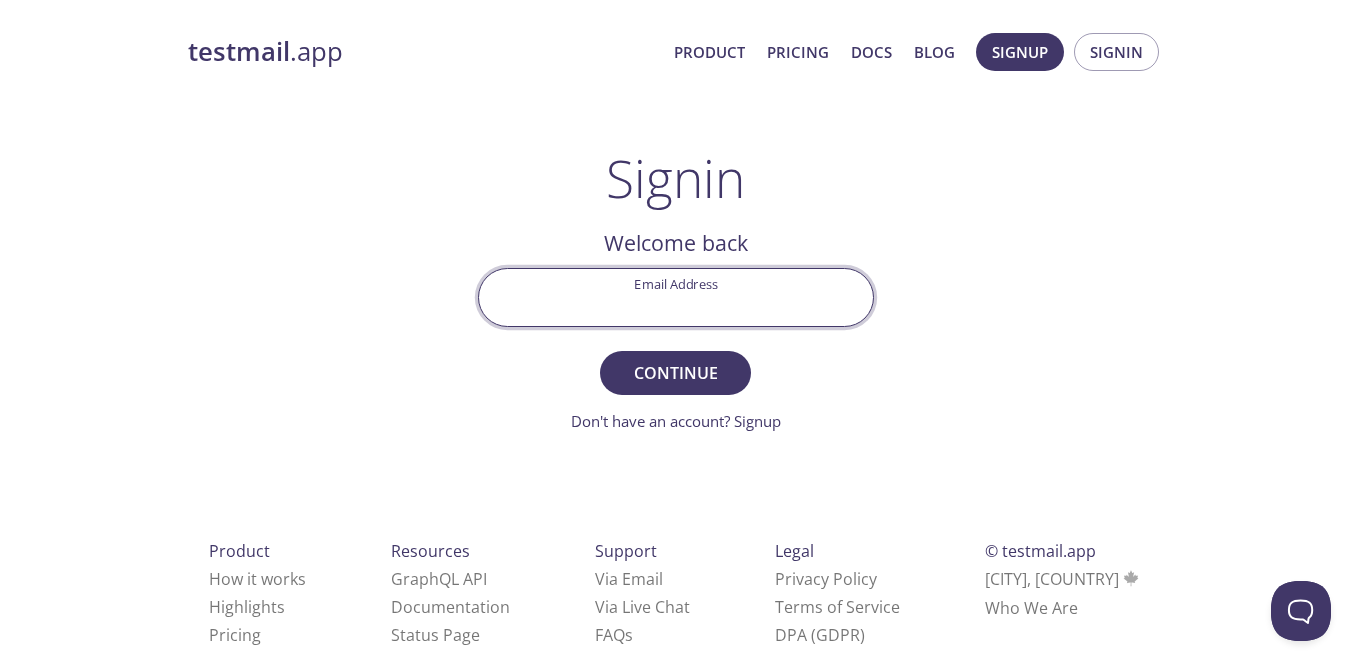 type on "mkantu@[EXAMPLE.COM]" 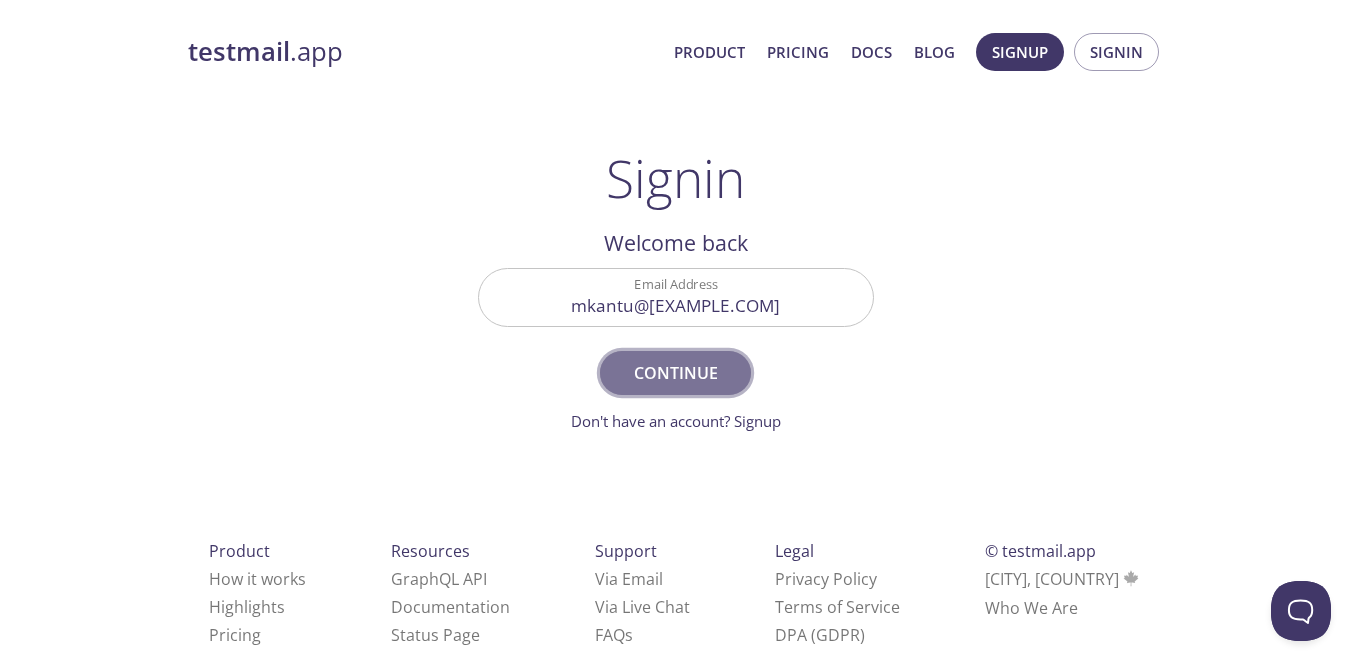 click on "Continue" at bounding box center (675, 373) 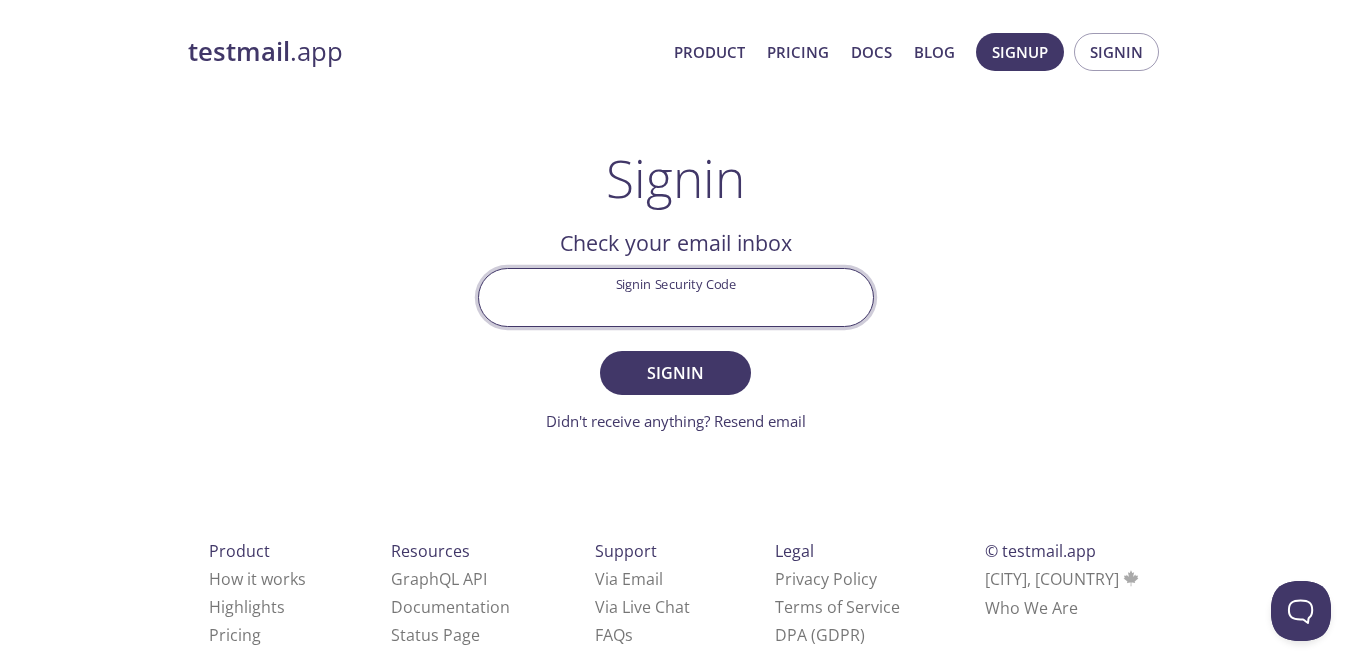 click on "Signin Security Code" at bounding box center (676, 297) 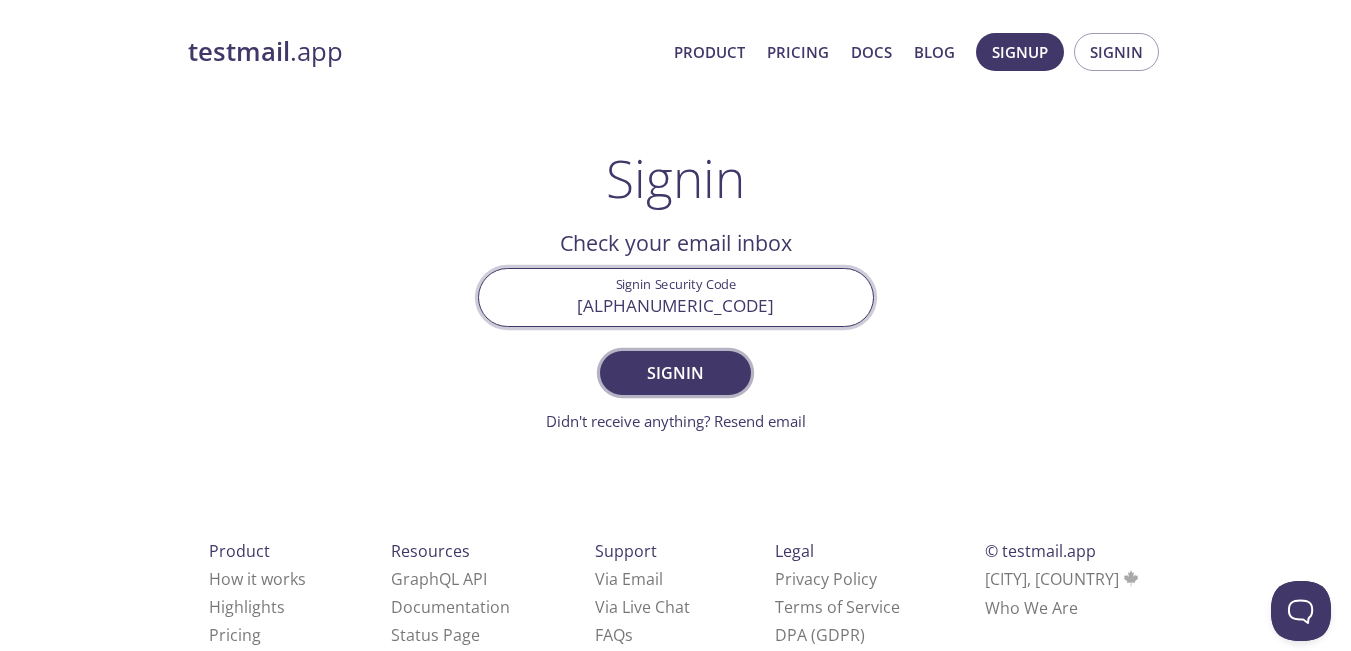 type on "[ALPHANUMERIC_CODE]" 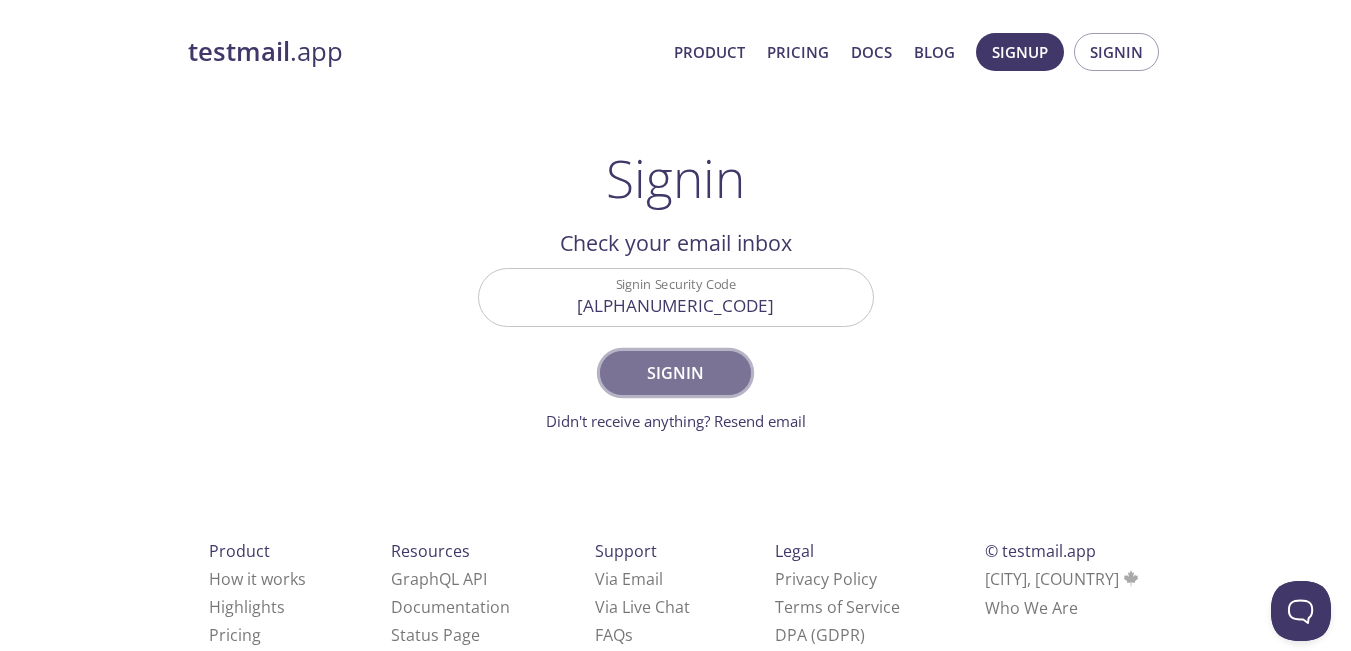 click on "Signin" at bounding box center [675, 373] 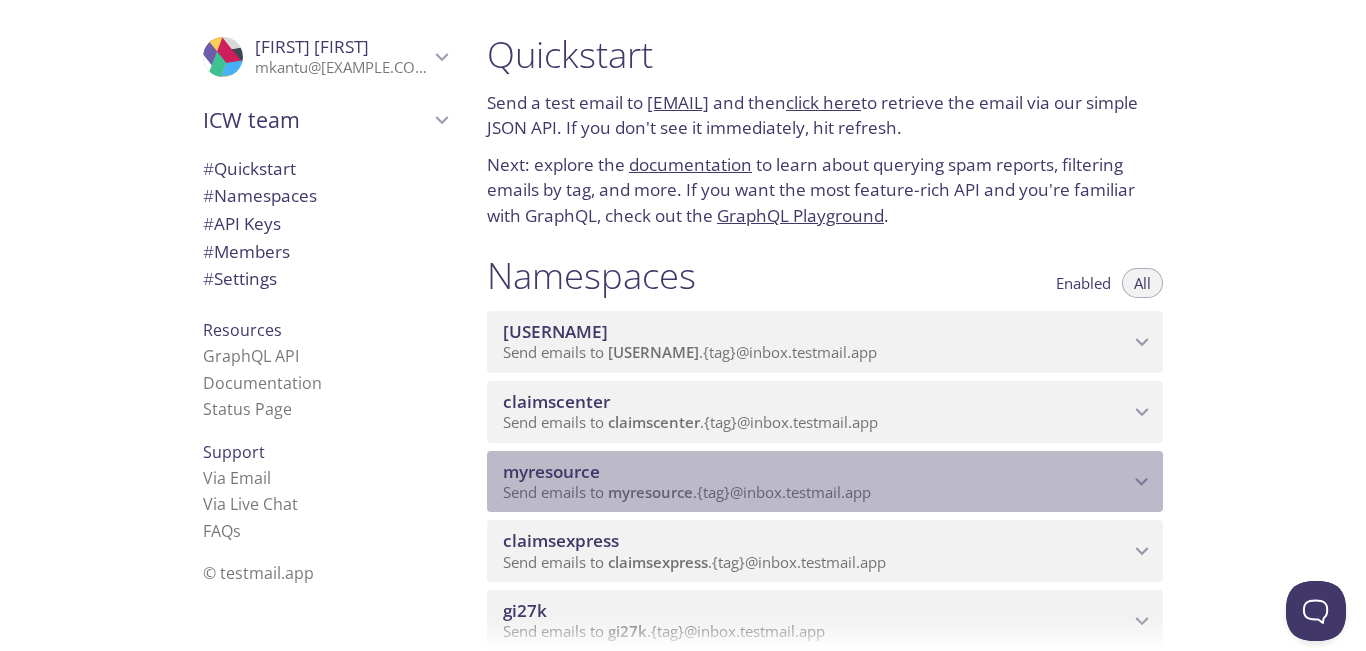 click at bounding box center [1142, 482] 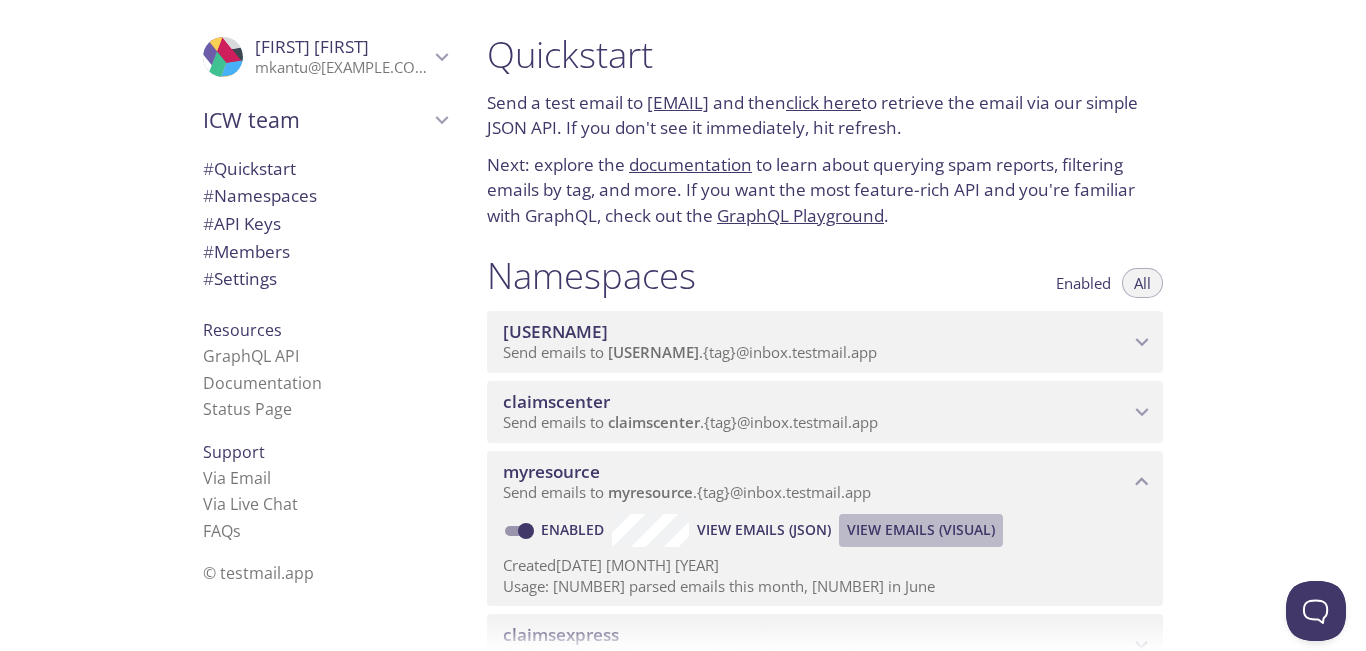 click on "View Emails (Visual)" at bounding box center [764, 530] 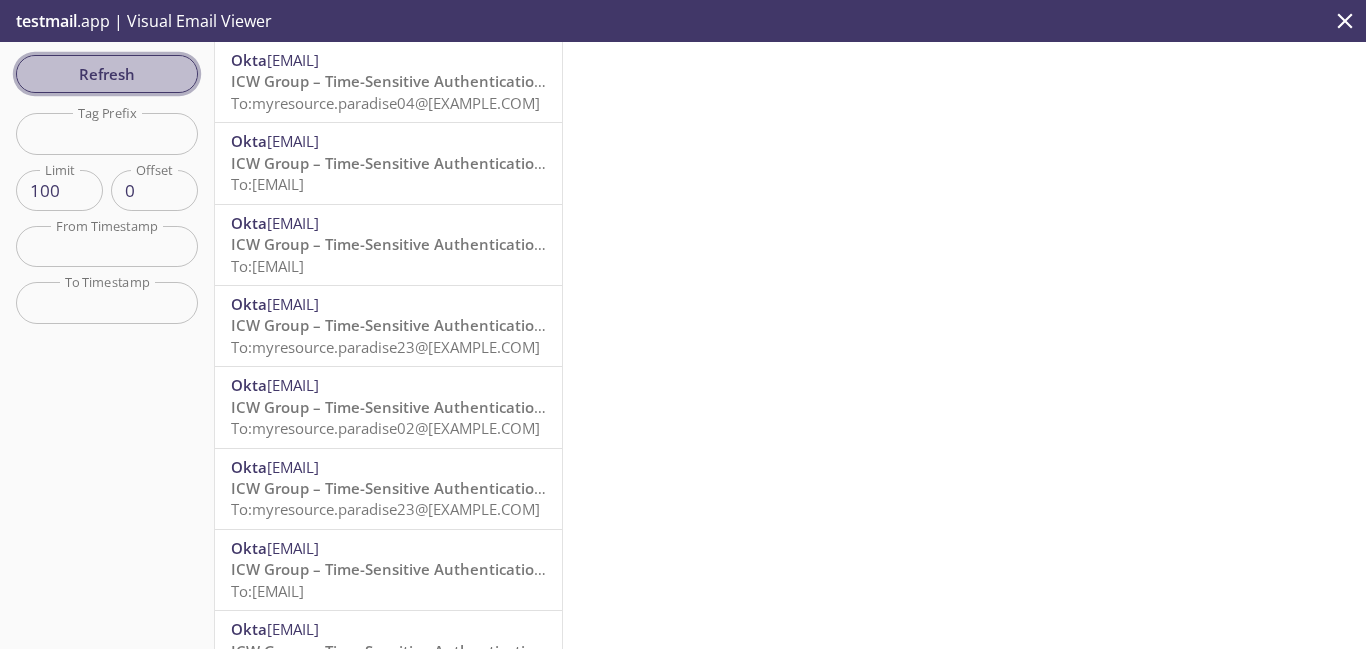 click on "Refresh" at bounding box center [107, 74] 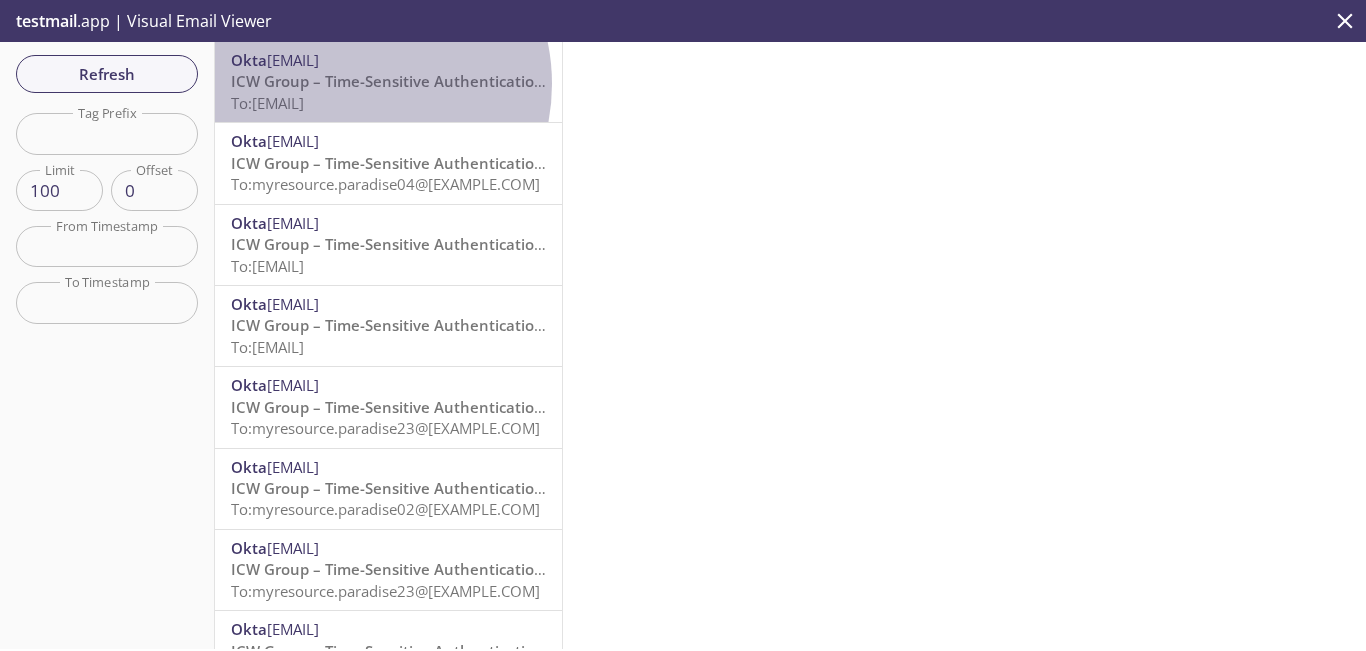 click on "ICW Group – Time-Sensitive Authentication Code" at bounding box center [408, 81] 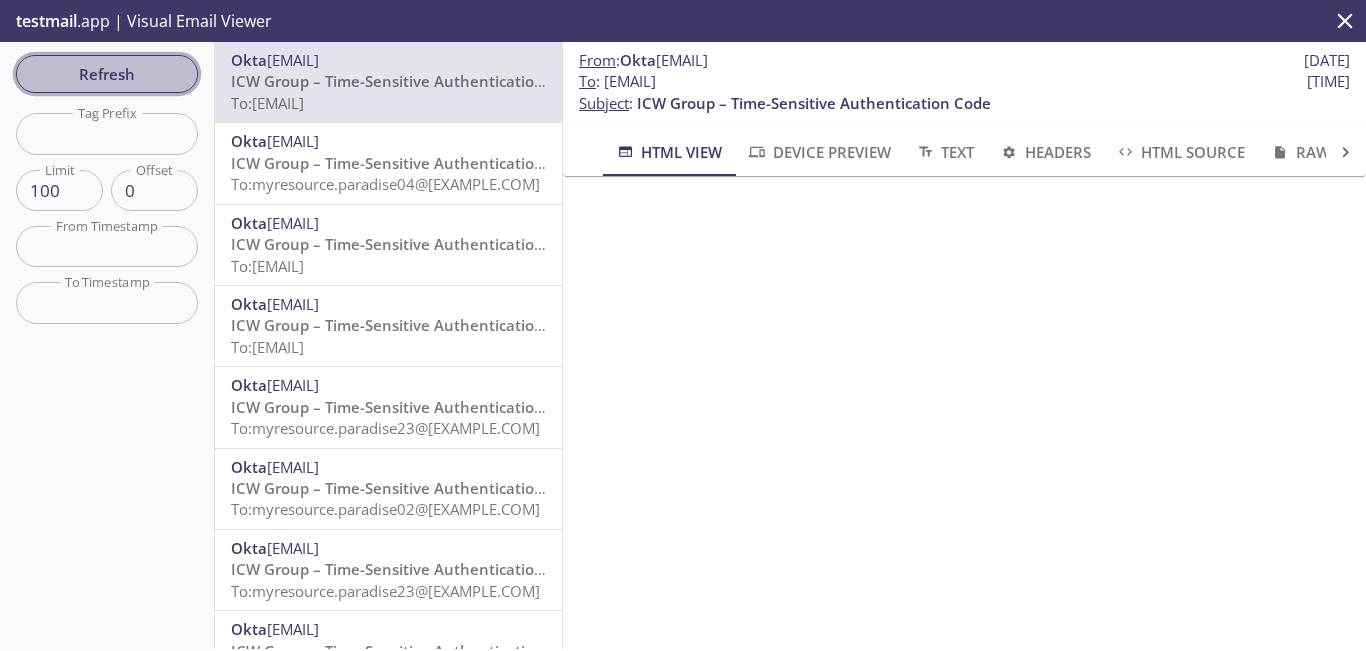 click on "Refresh" at bounding box center [107, 74] 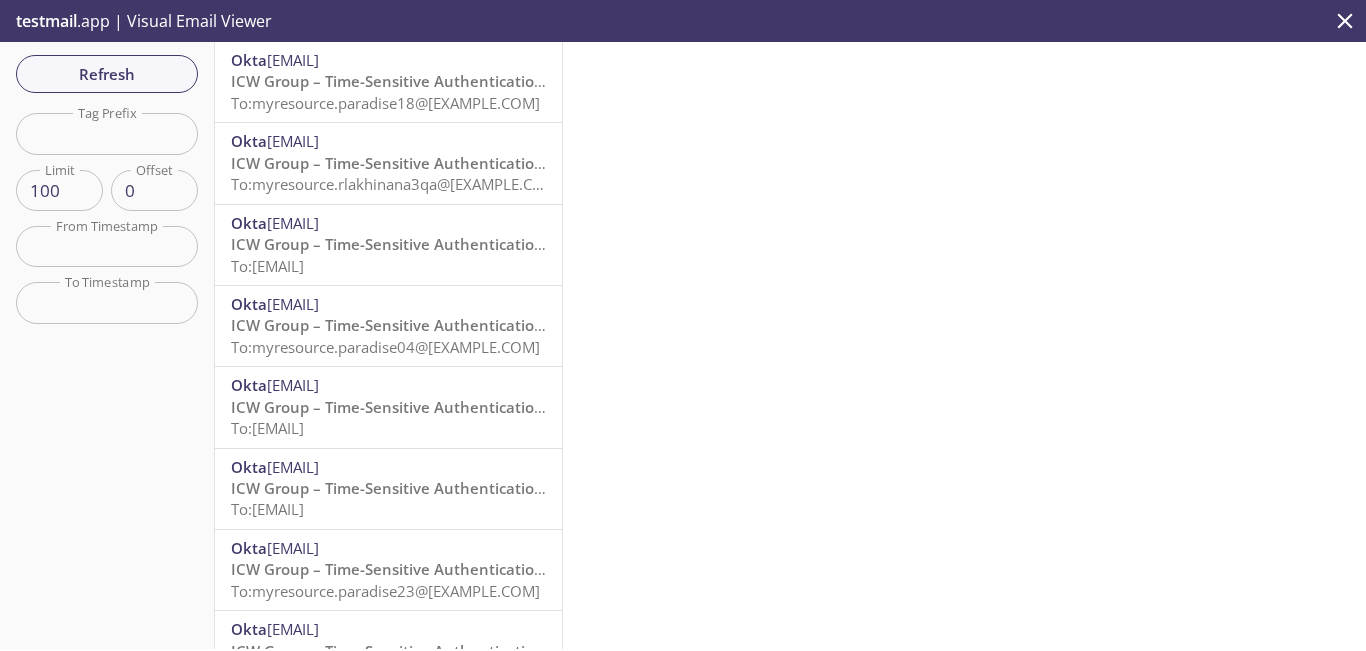 click on "Refresh Filters Tag Prefix Tag Prefix Limit 100 Limit Offset 0 Offset From Timestamp From Timestamp To Timestamp To Timestamp Reset" at bounding box center (107, 345) 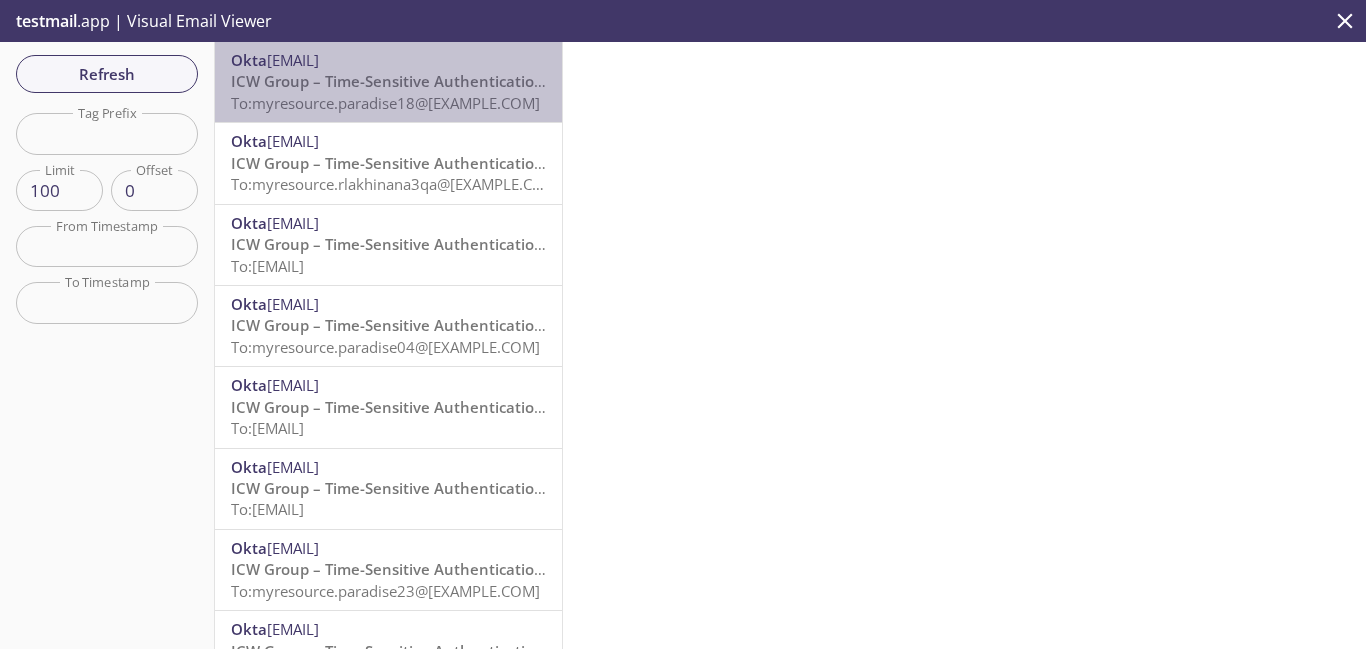 click on "To:  myresource.paradise18@[EXAMPLE.COM]" at bounding box center [385, 103] 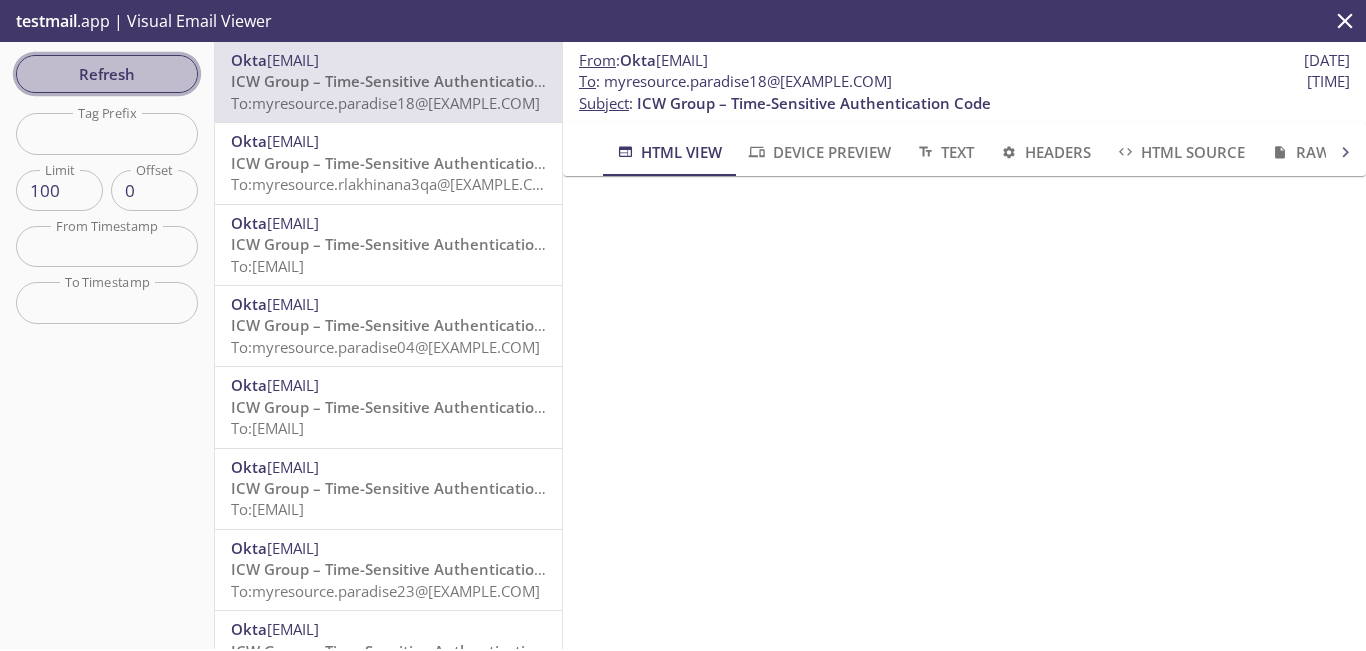 click on "Refresh" at bounding box center [107, 74] 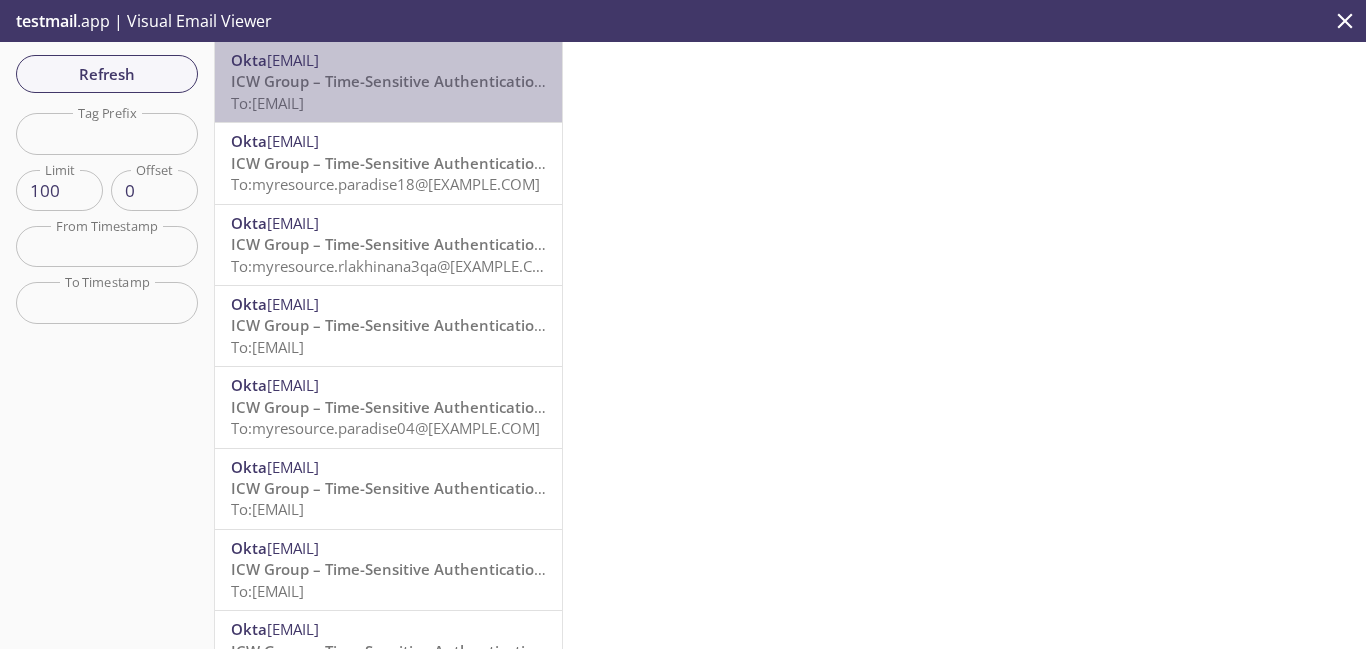 click on "ICW Group – Time-Sensitive Authentication Code" at bounding box center [408, 81] 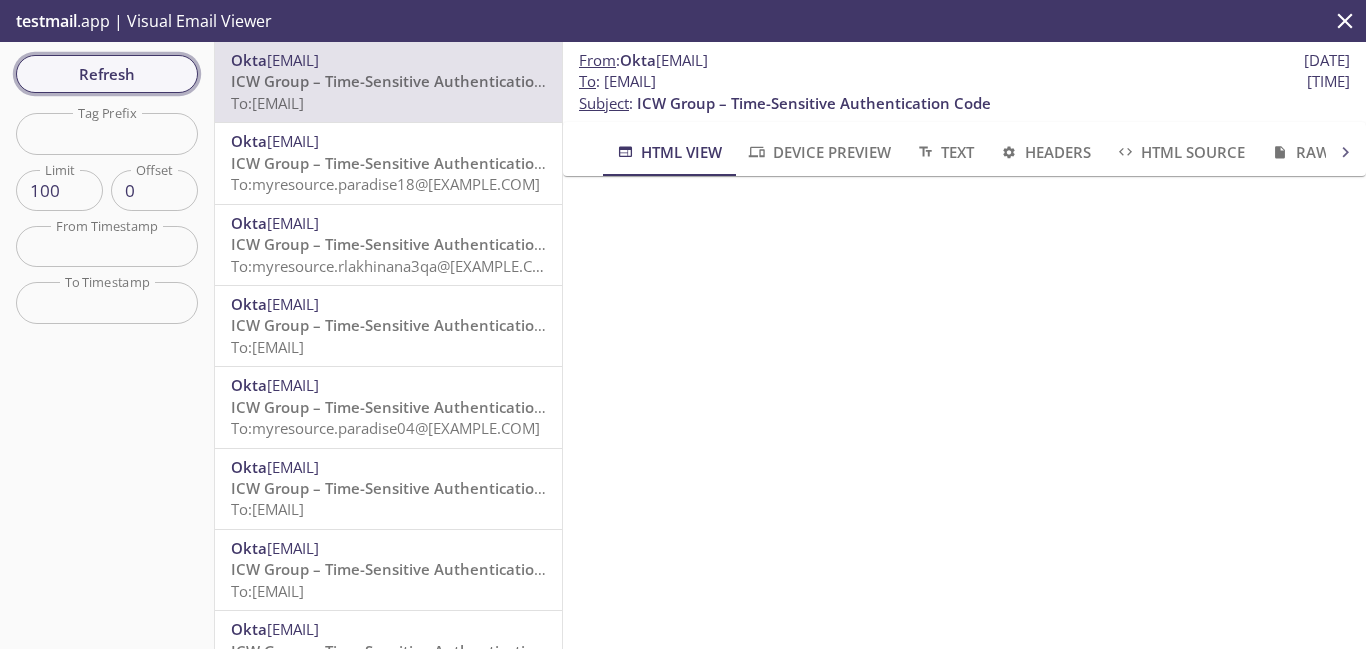 click on "Refresh" at bounding box center [107, 74] 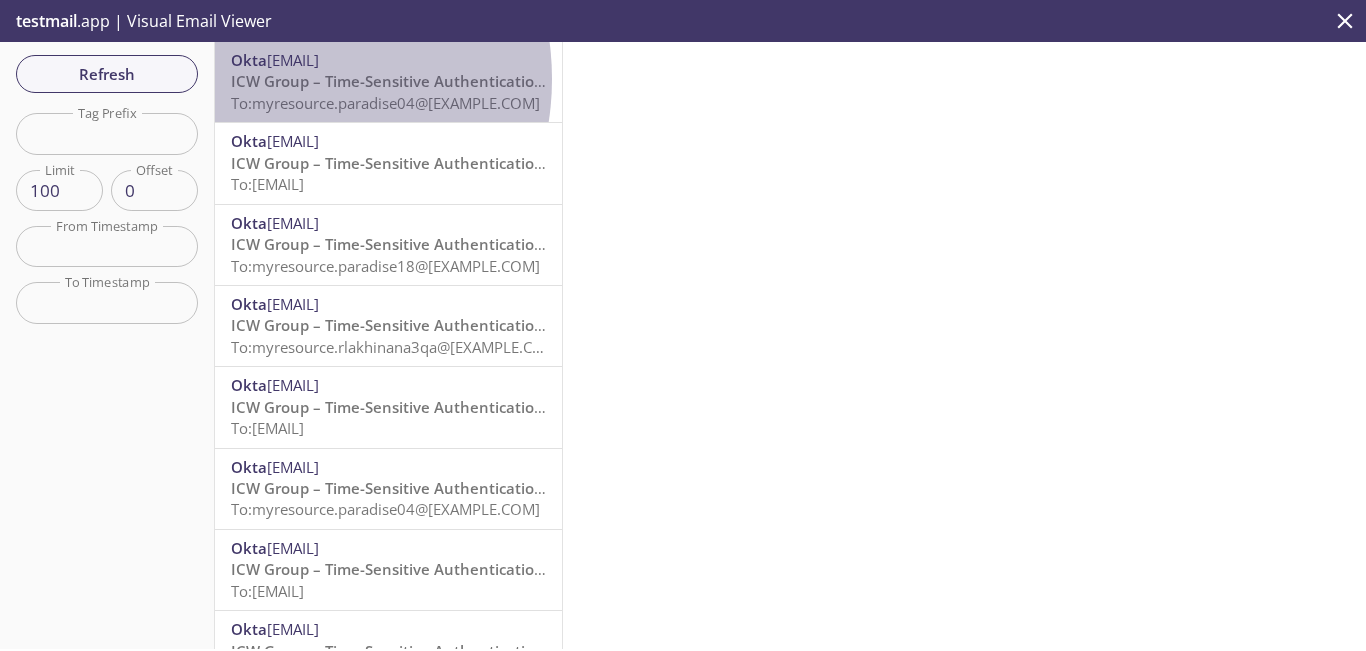 click on "ICW Group – Time-Sensitive Authentication Code" at bounding box center (408, 81) 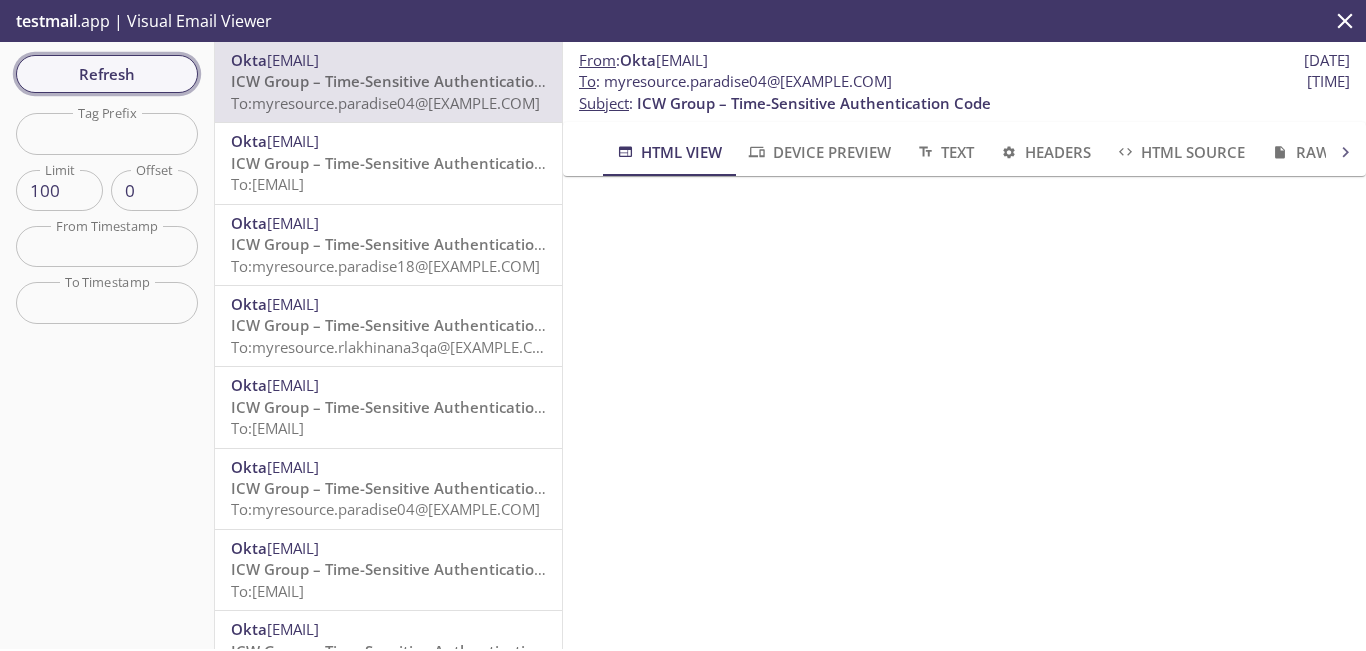 click on "Refresh" at bounding box center (107, 74) 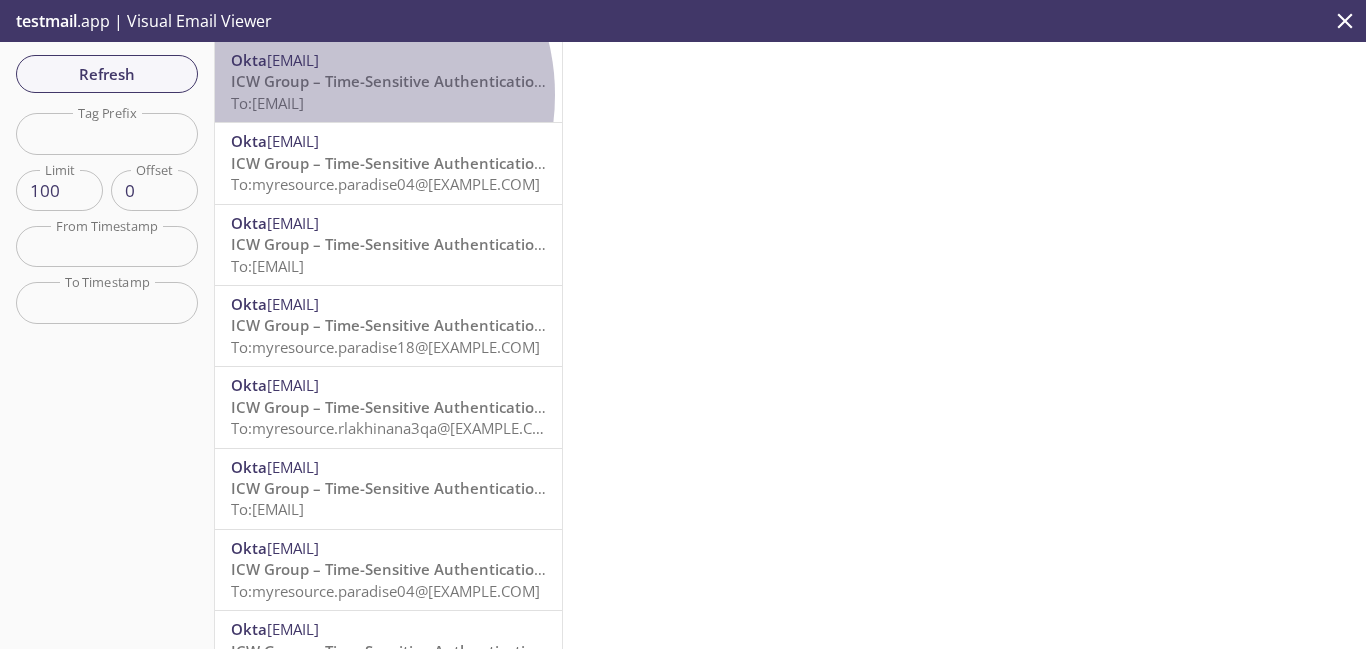 click on "To:  myresource.paradise24@[EXAMPLE.COM]" at bounding box center (267, 103) 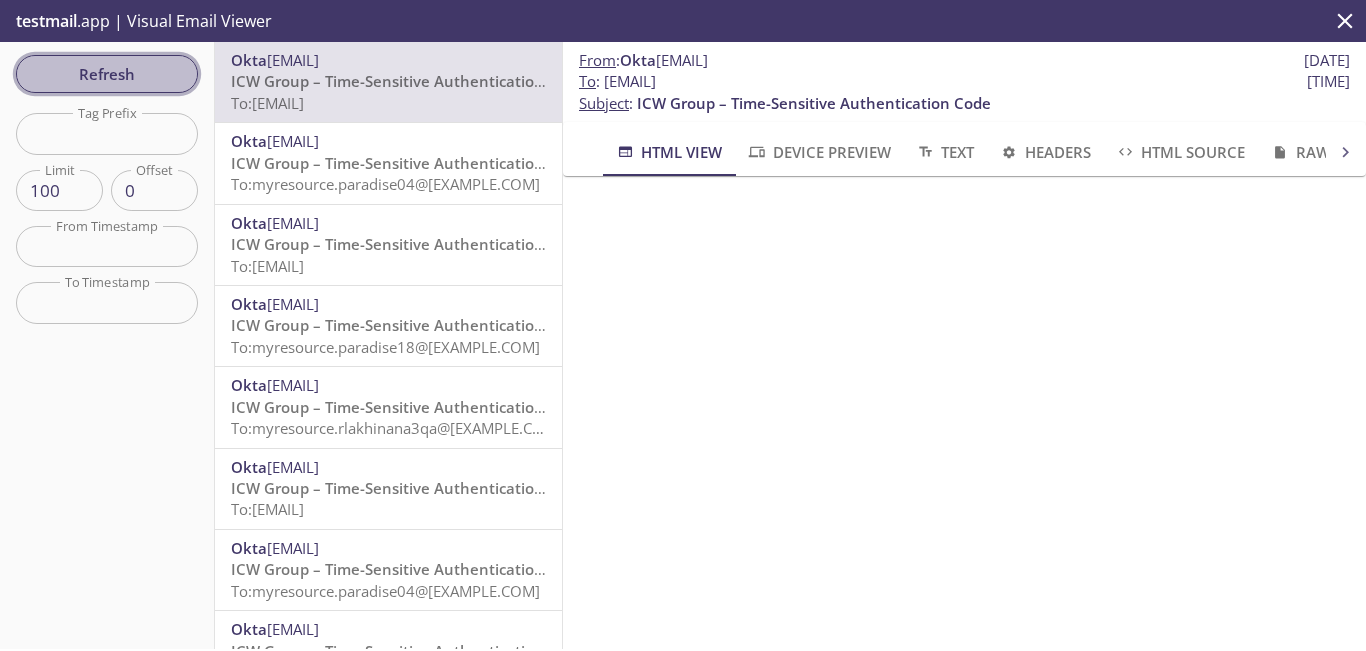 click on "Refresh" at bounding box center [107, 74] 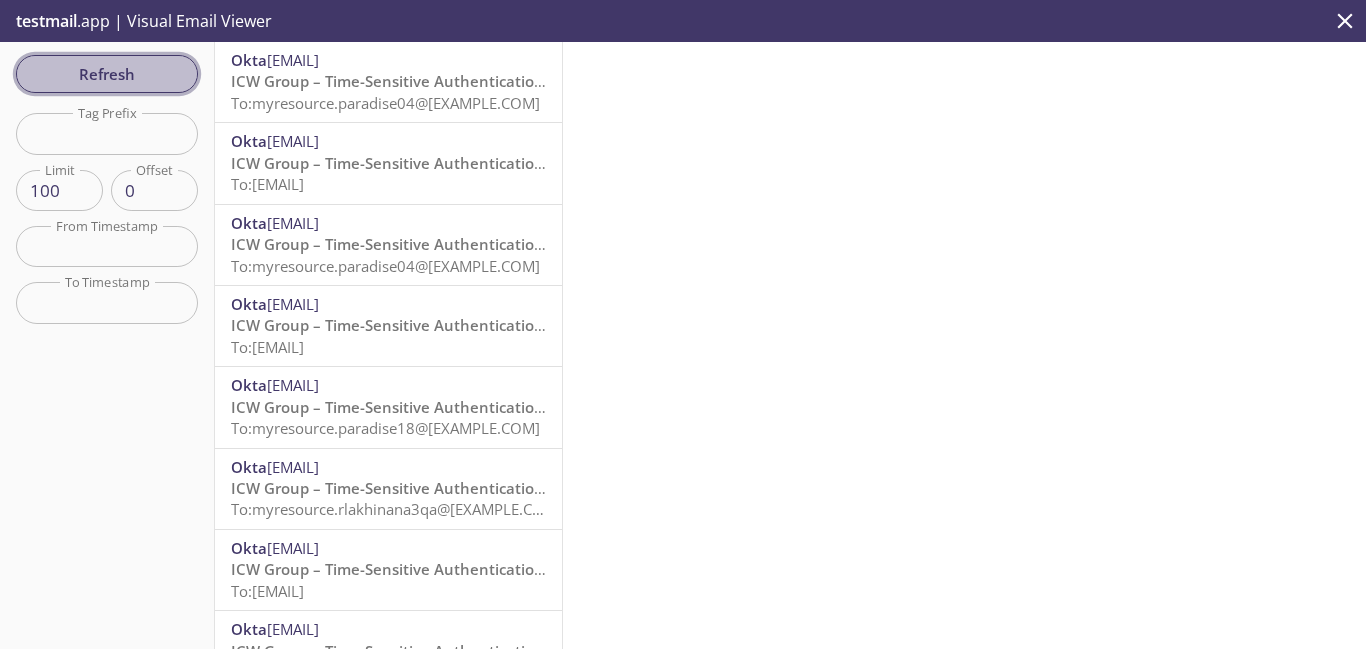 click on "Refresh" at bounding box center [107, 74] 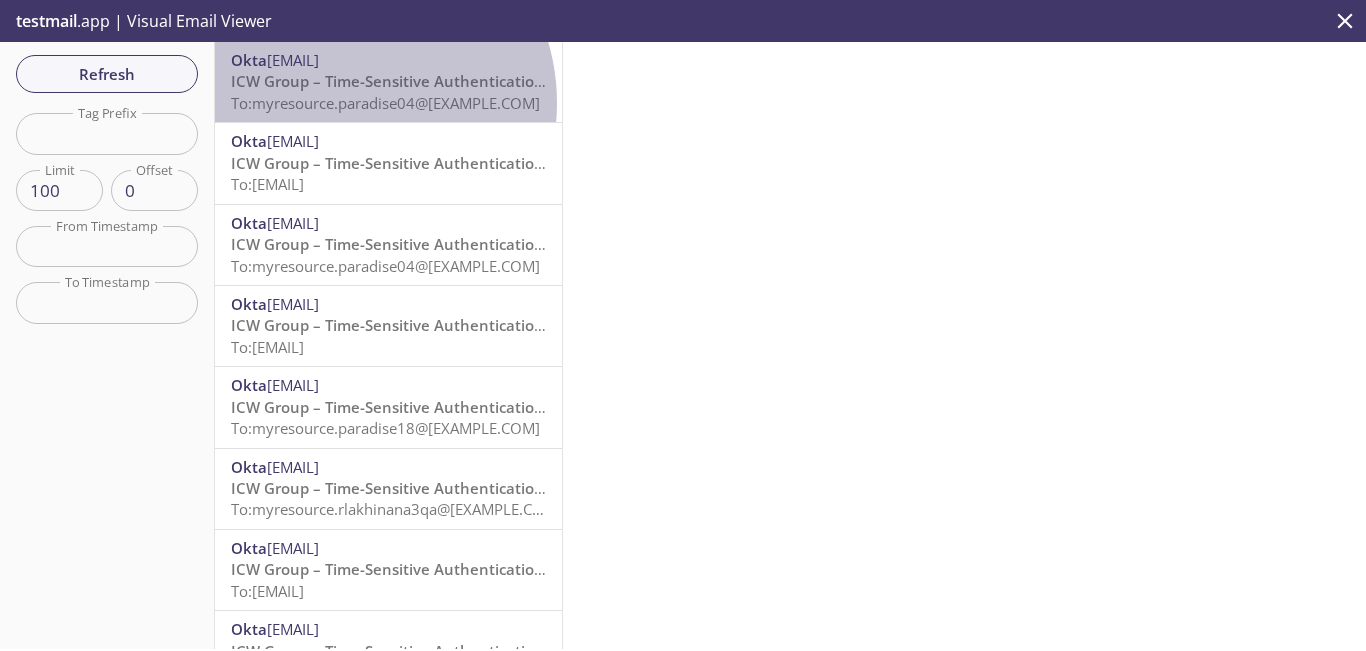 click on "To:  myresource.paradise04@[EXAMPLE.COM]" at bounding box center [385, 103] 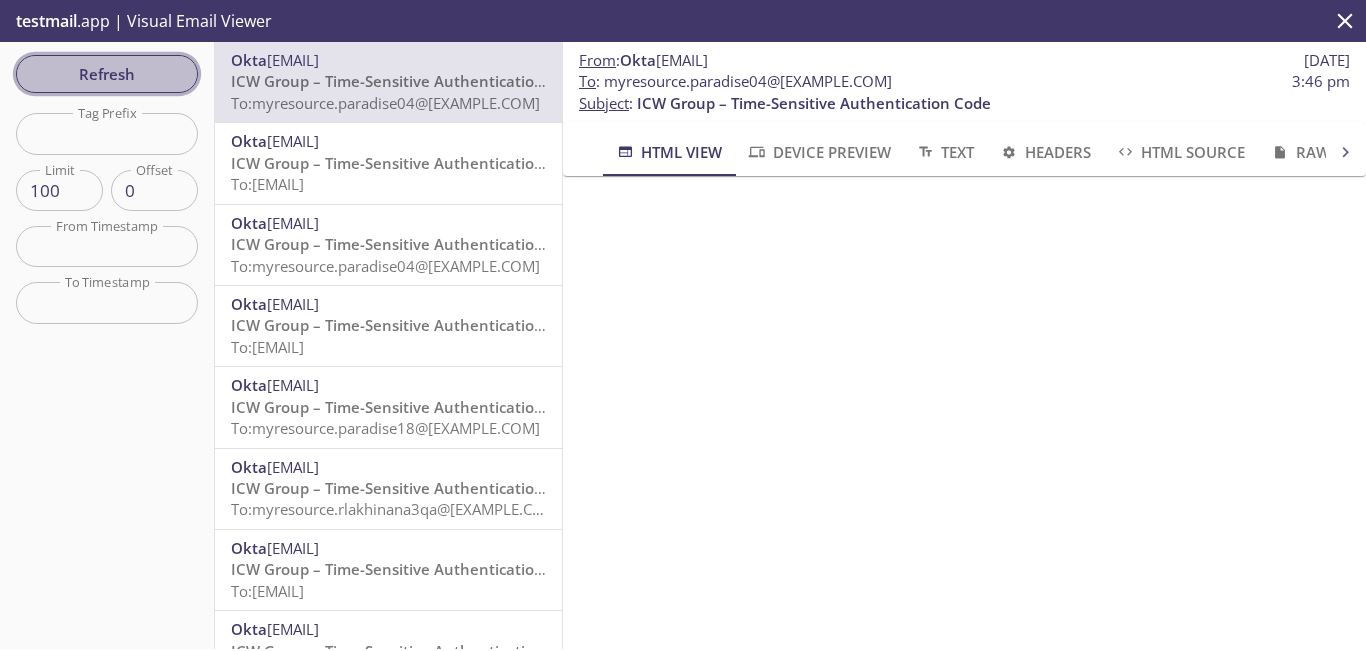 click on "Refresh" at bounding box center (107, 74) 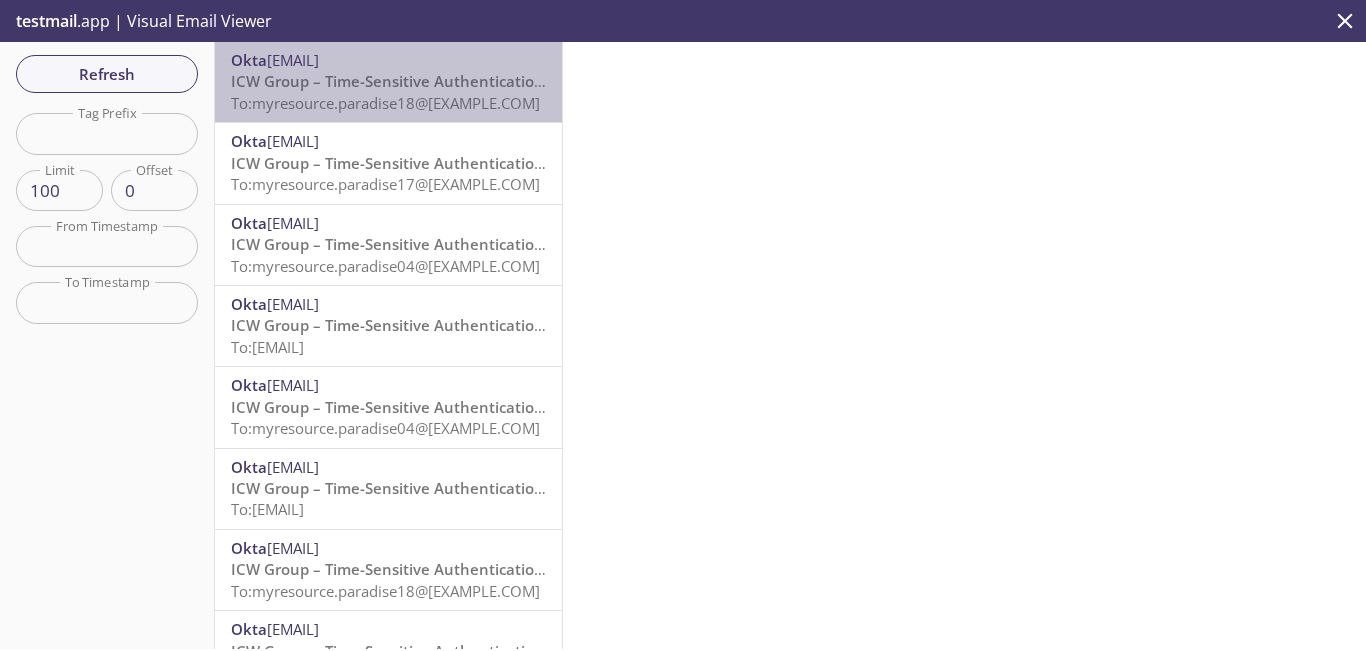 click on "To:  myresource.paradise18@[EXAMPLE.COM]" at bounding box center [385, 103] 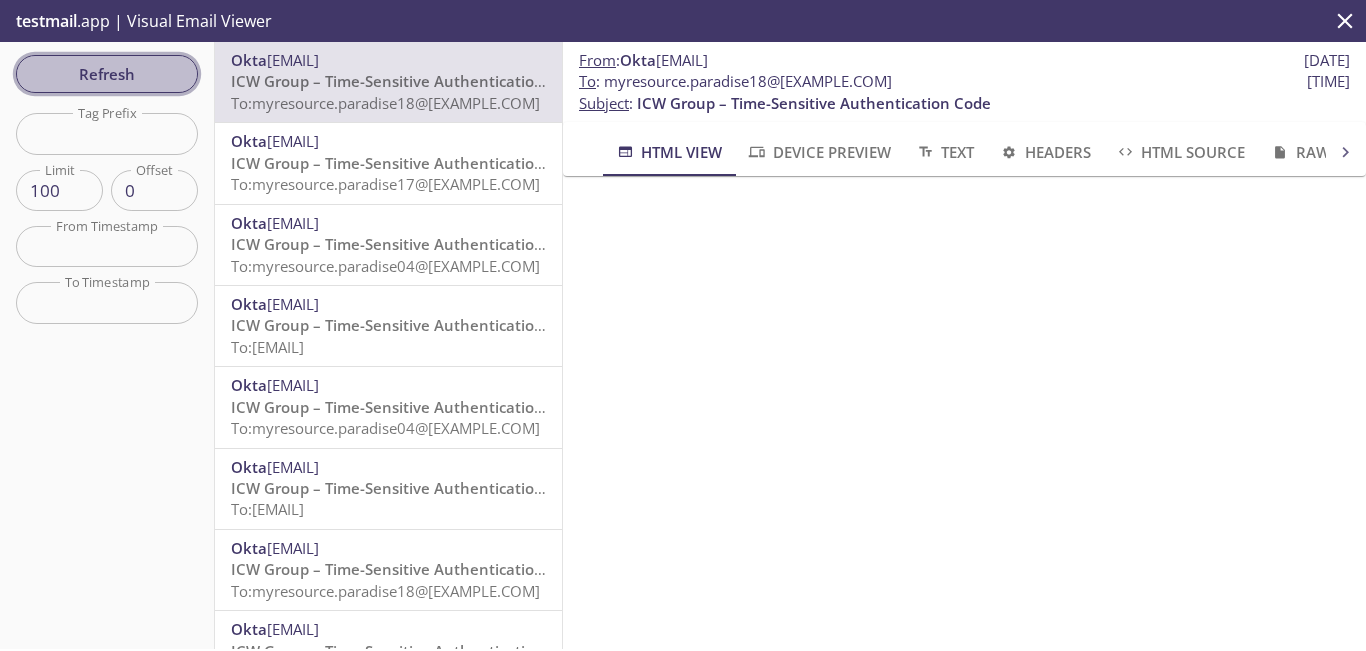 click on "Refresh" at bounding box center (107, 74) 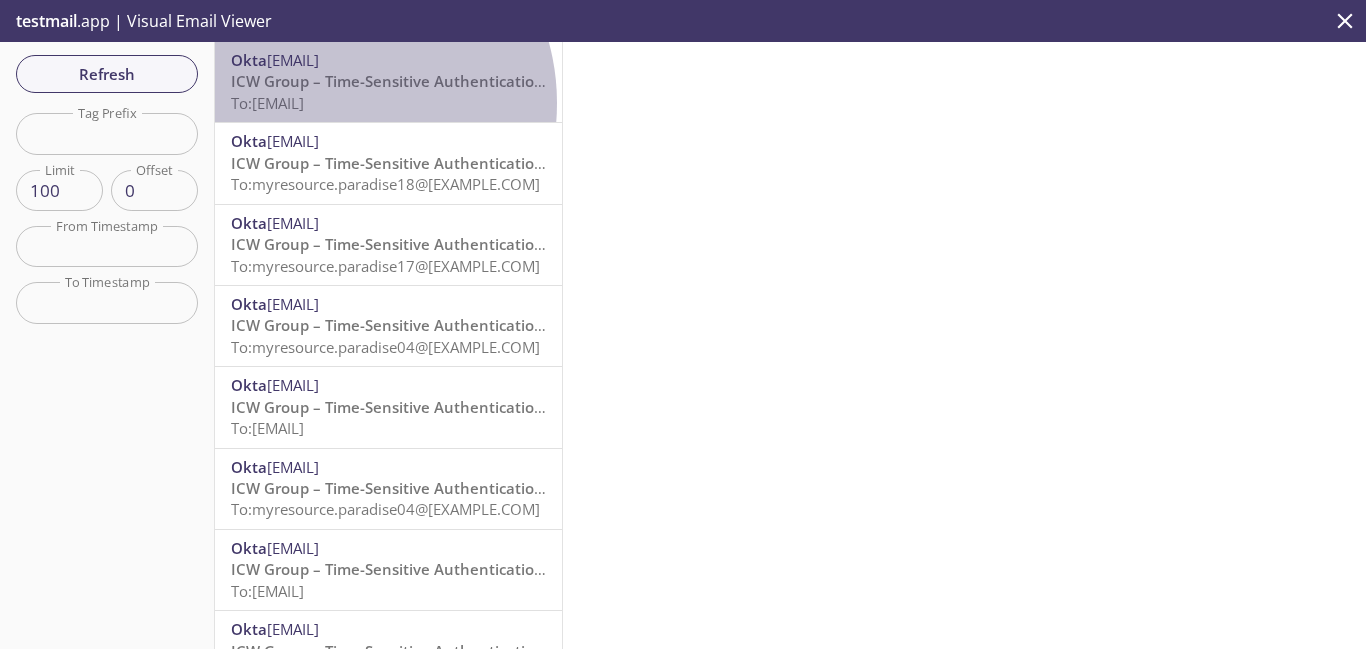 click on "To:  myresource.paradise21@[EXAMPLE.COM]" at bounding box center (267, 103) 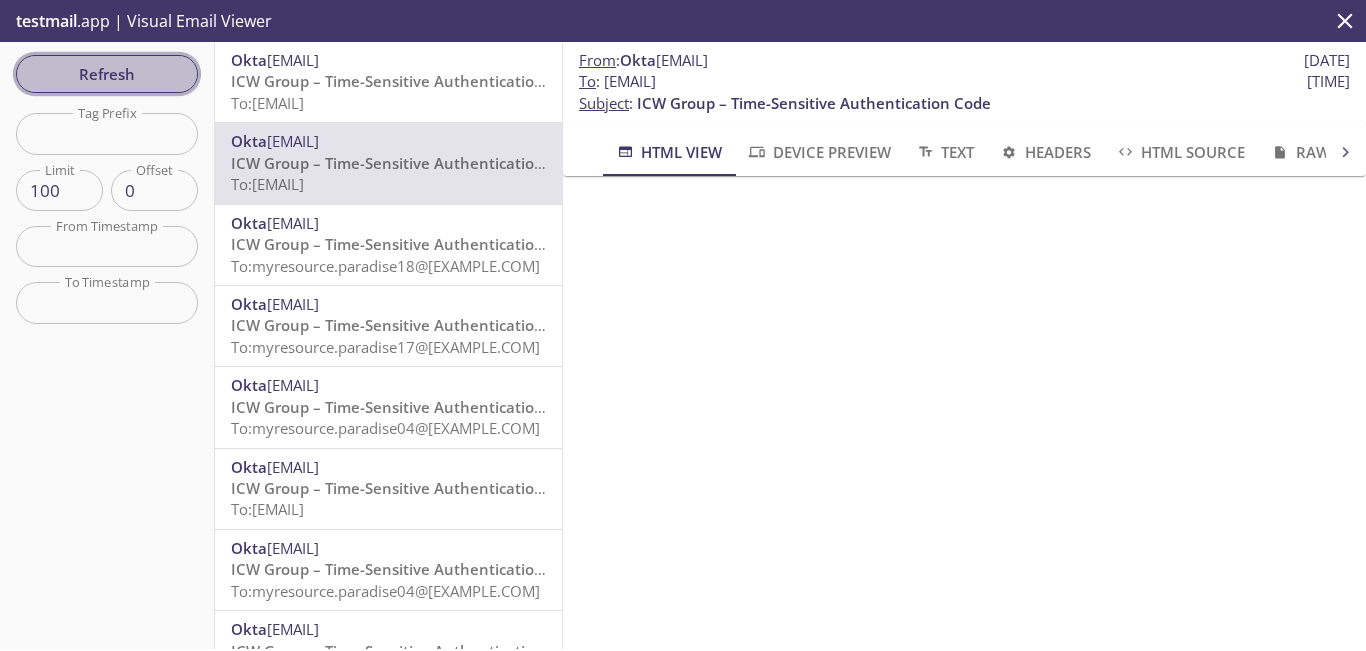 click on "Refresh" at bounding box center [107, 74] 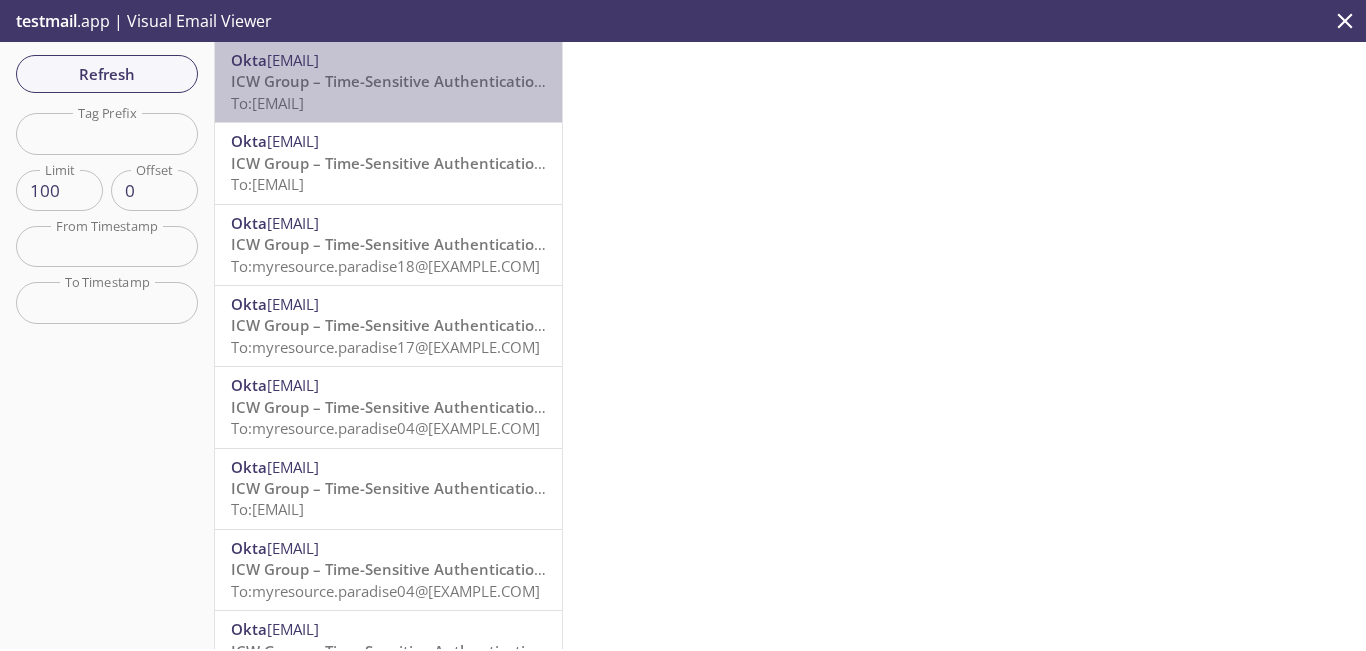 click on "To:  myresource.paradise21@[EXAMPLE.COM]" at bounding box center (267, 103) 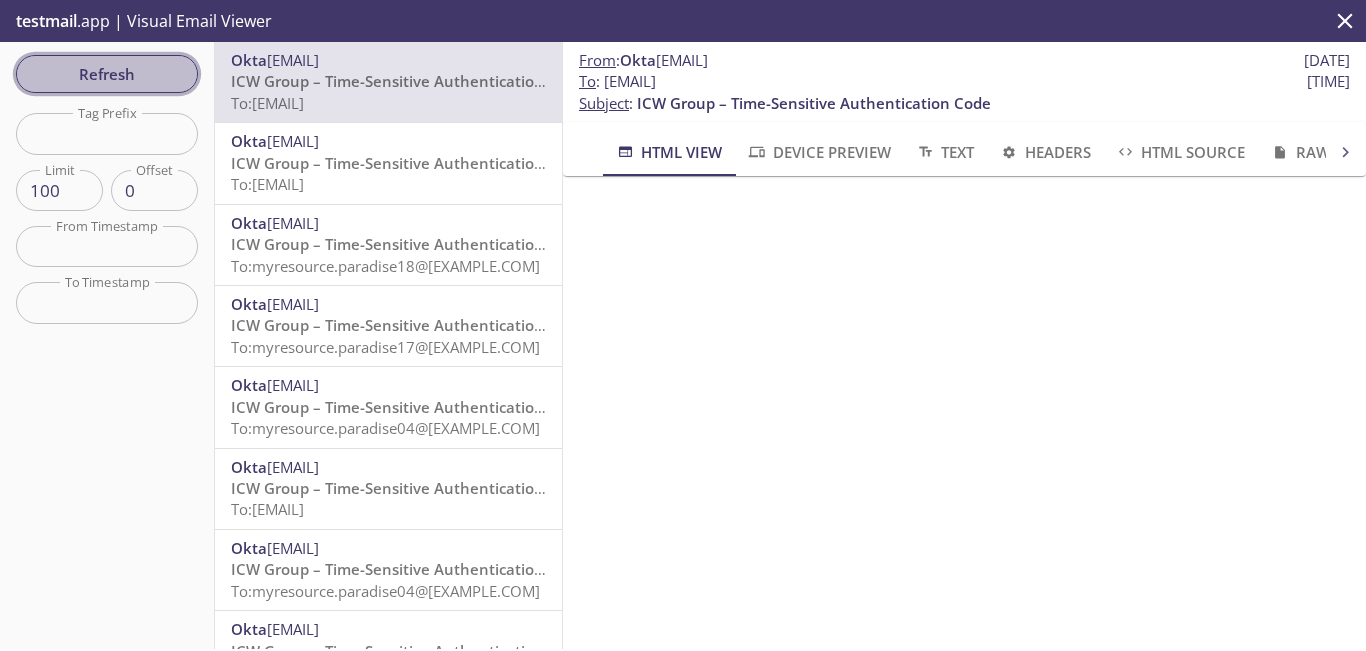 click on "Refresh" at bounding box center (107, 74) 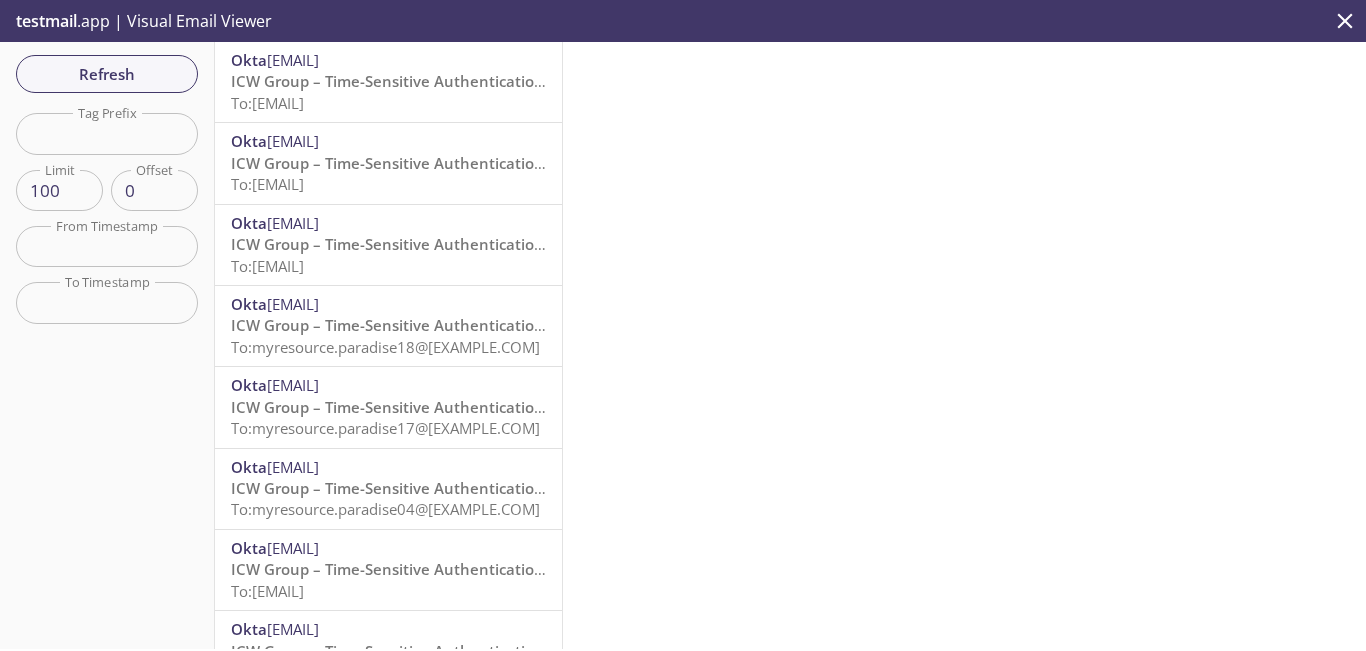 drag, startPoint x: 951, startPoint y: 168, endPoint x: 356, endPoint y: 63, distance: 604.19366 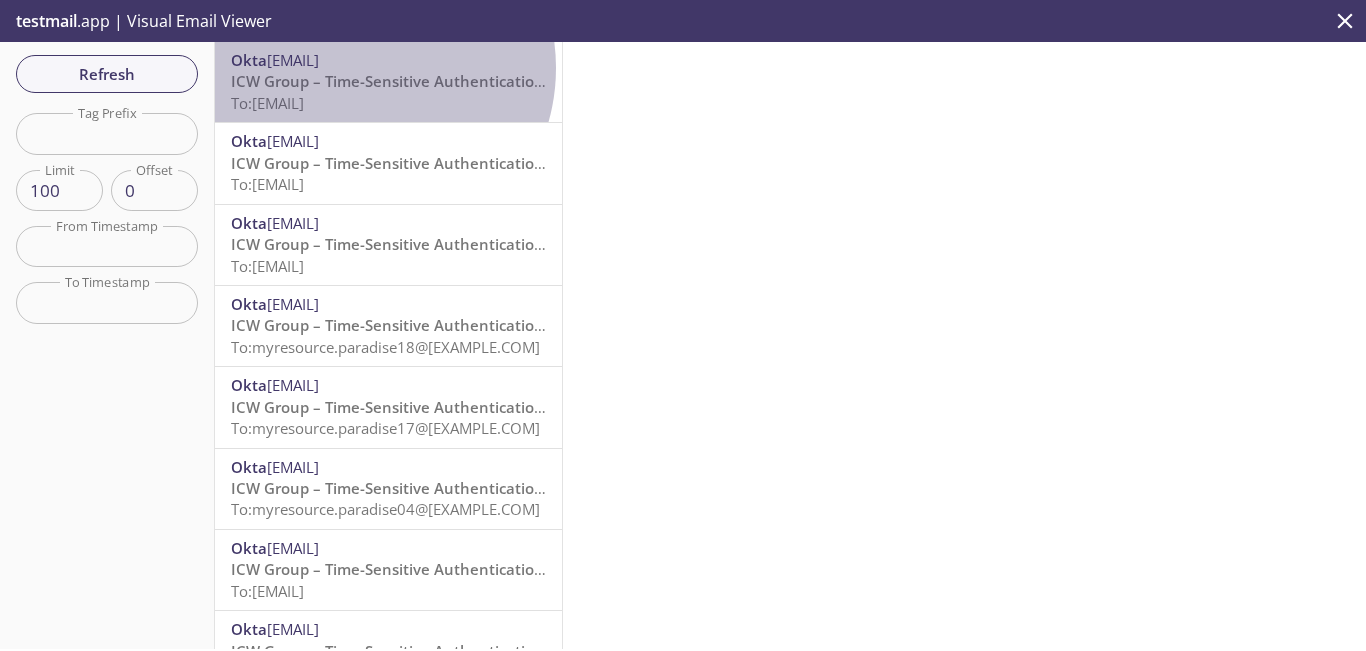 click on "[EMAIL]" at bounding box center (293, 60) 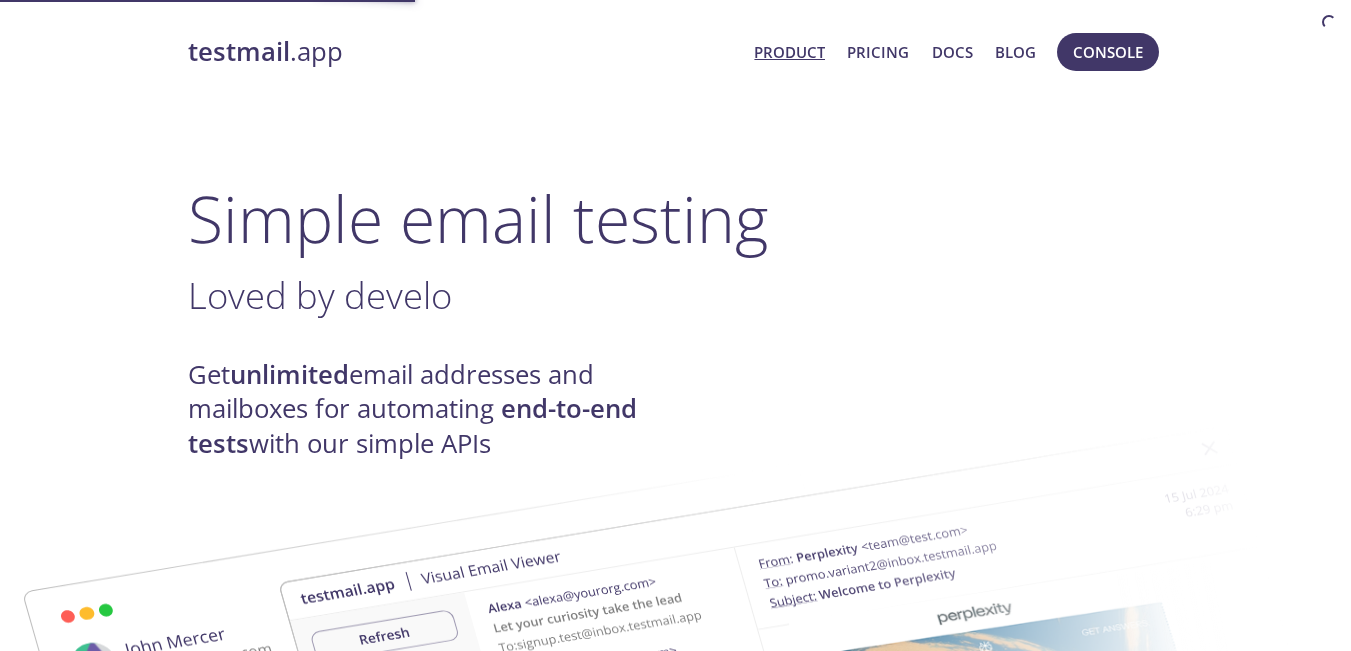 scroll, scrollTop: 0, scrollLeft: 0, axis: both 